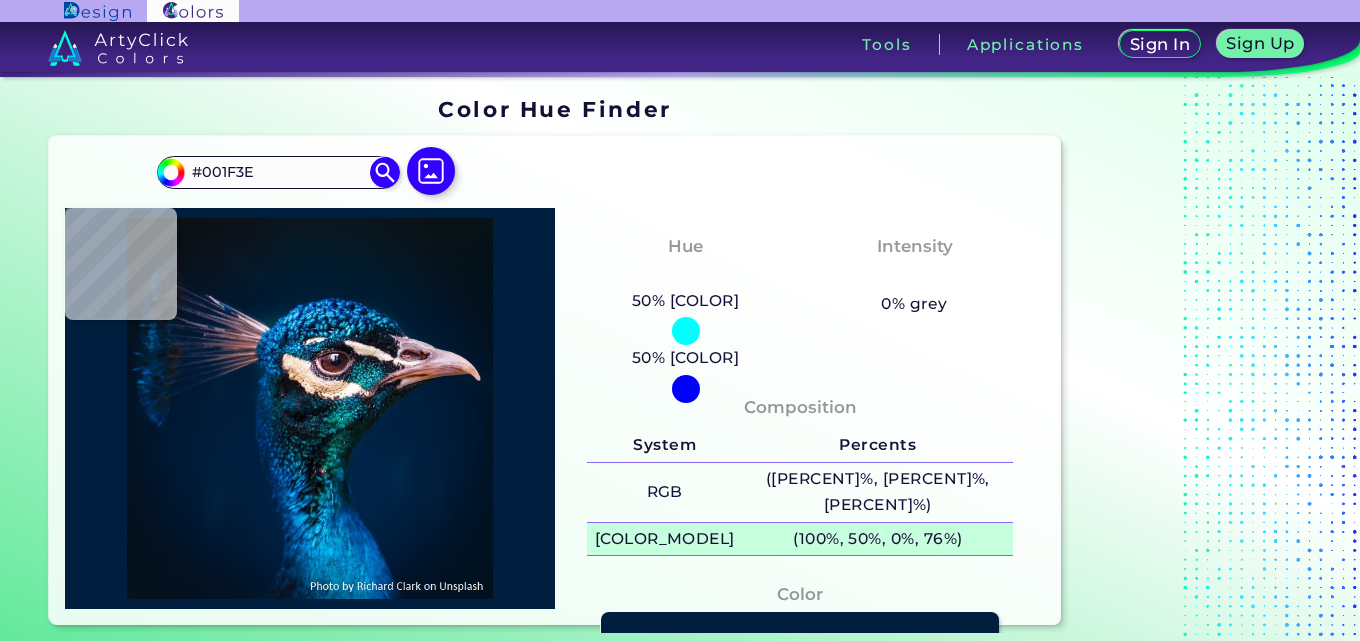 scroll, scrollTop: 0, scrollLeft: 0, axis: both 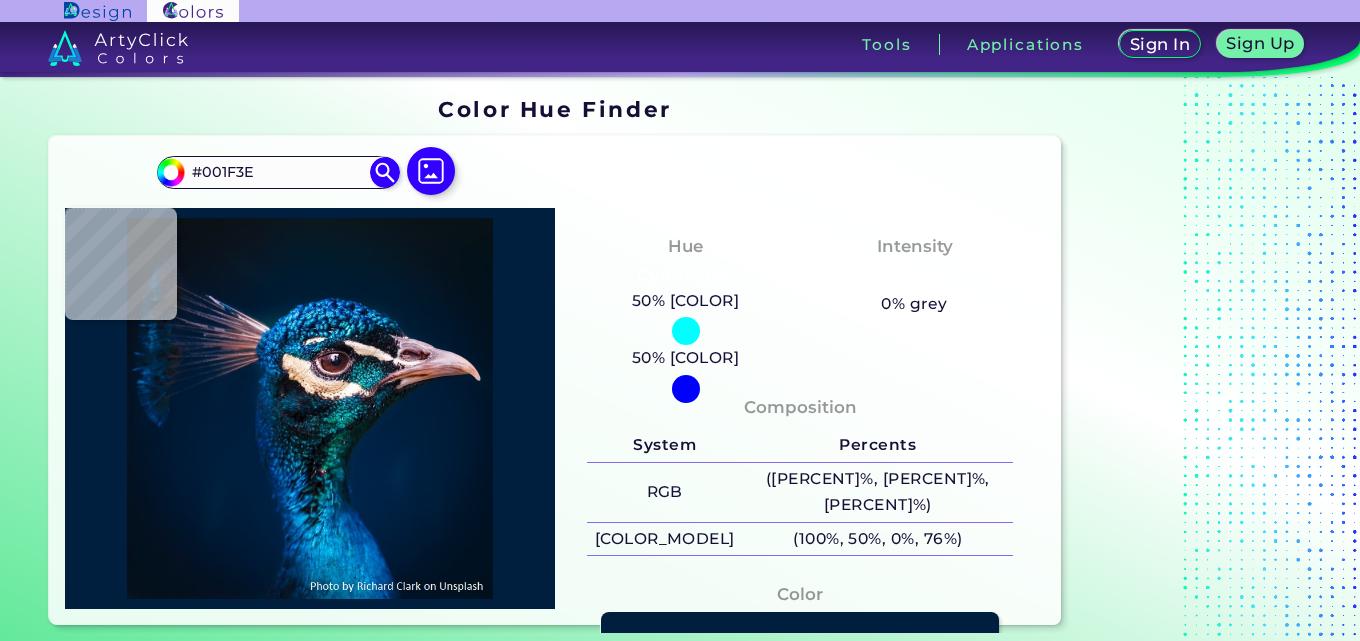 click at bounding box center [686, 331] 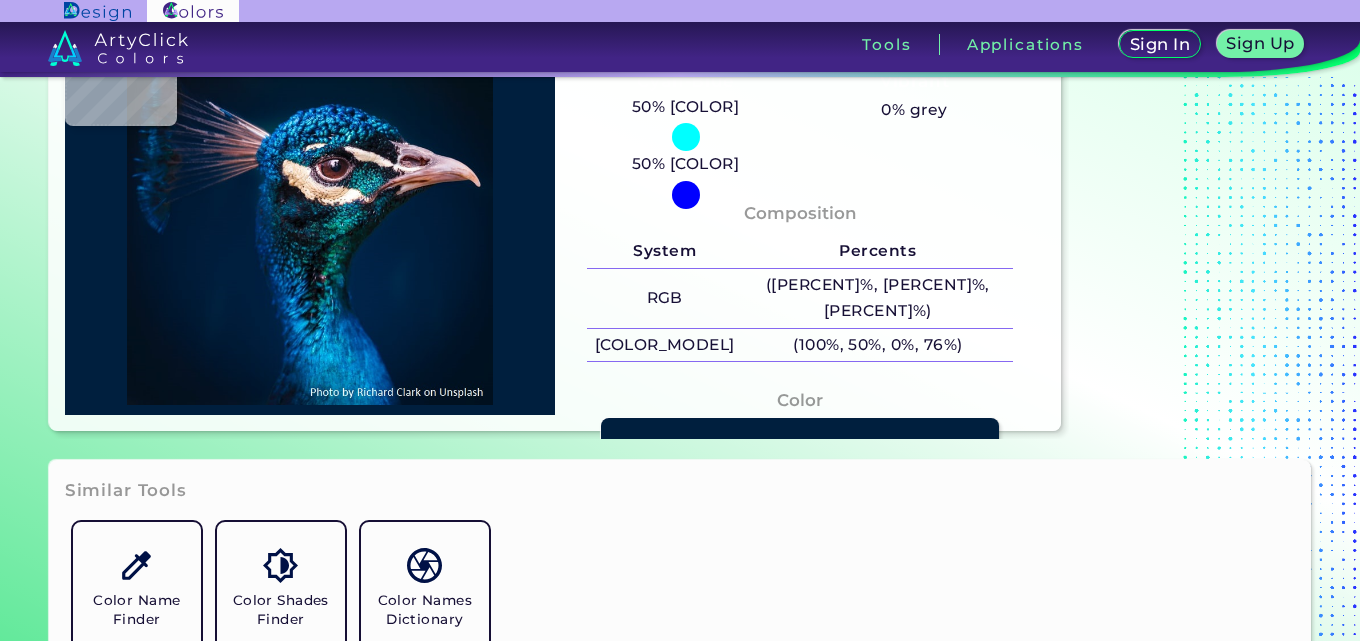 scroll, scrollTop: 200, scrollLeft: 0, axis: vertical 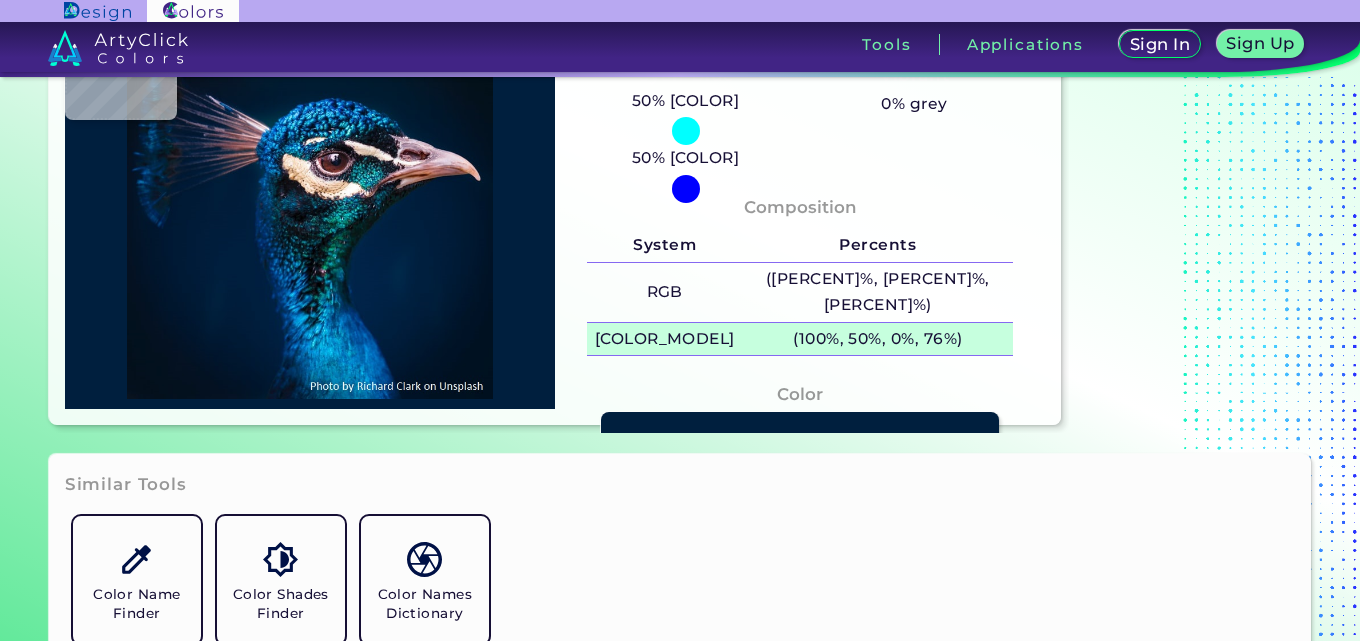 click on "(100%, 50%, 0%, 76%)" at bounding box center [878, 339] 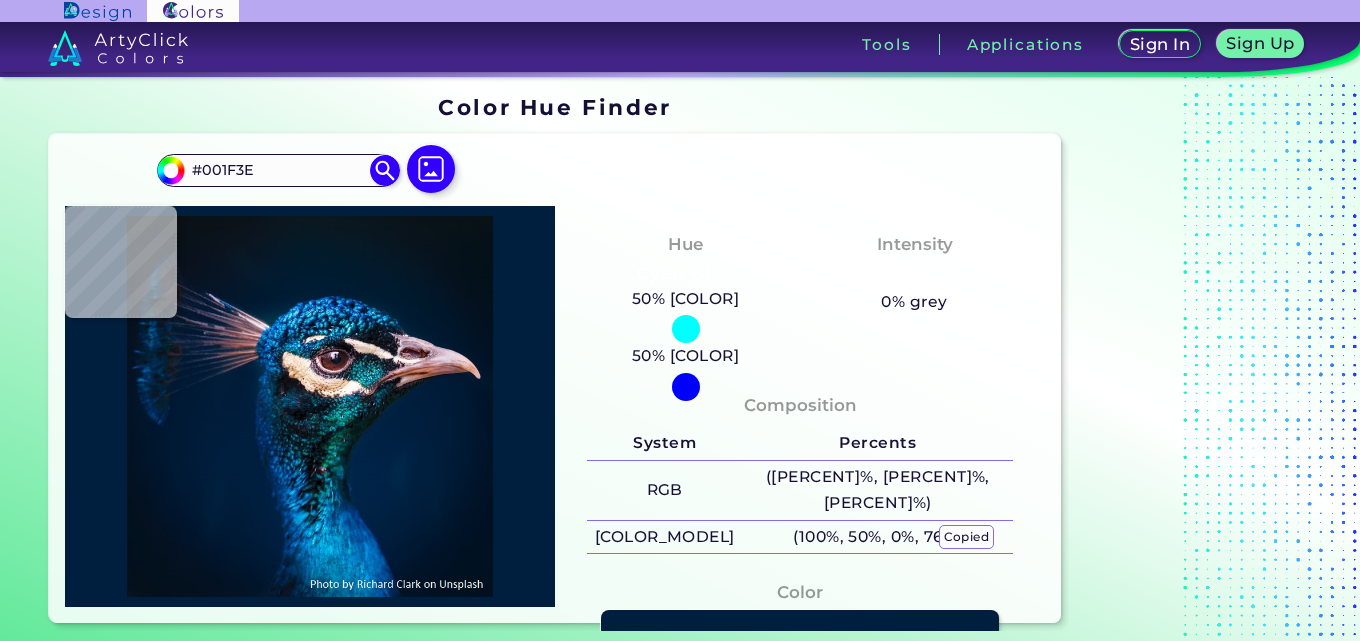 scroll, scrollTop: 0, scrollLeft: 0, axis: both 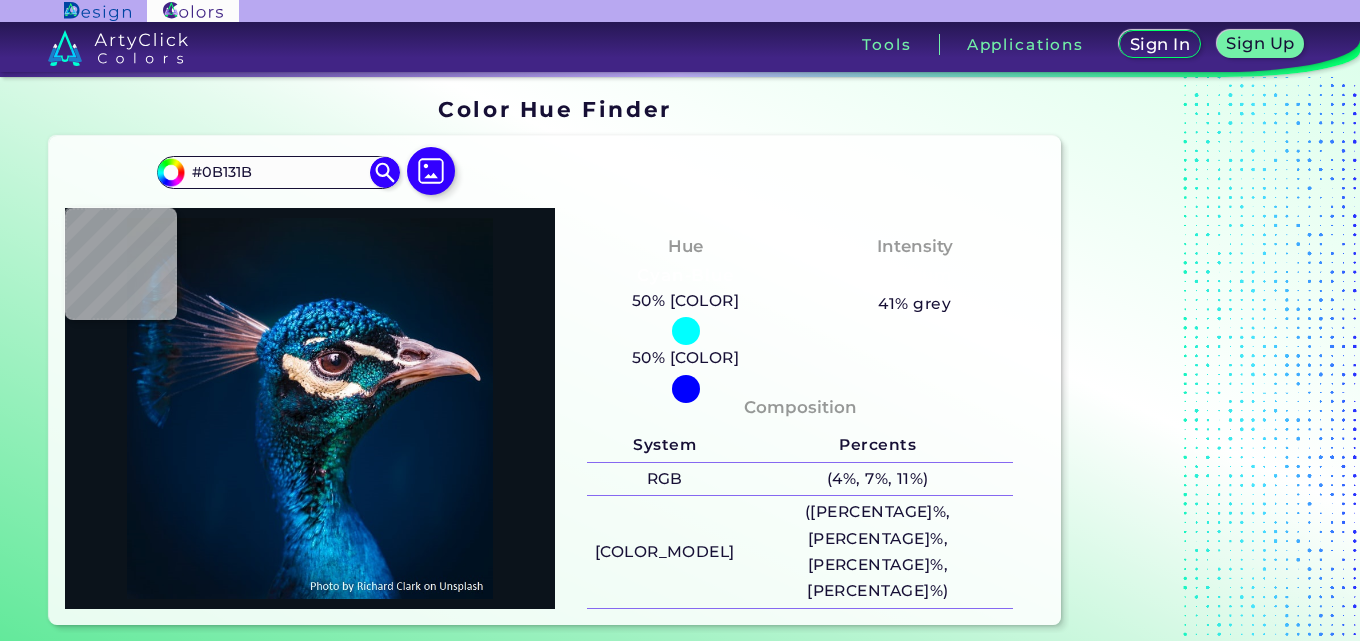 drag, startPoint x: 288, startPoint y: 167, endPoint x: 0, endPoint y: 172, distance: 288.0434 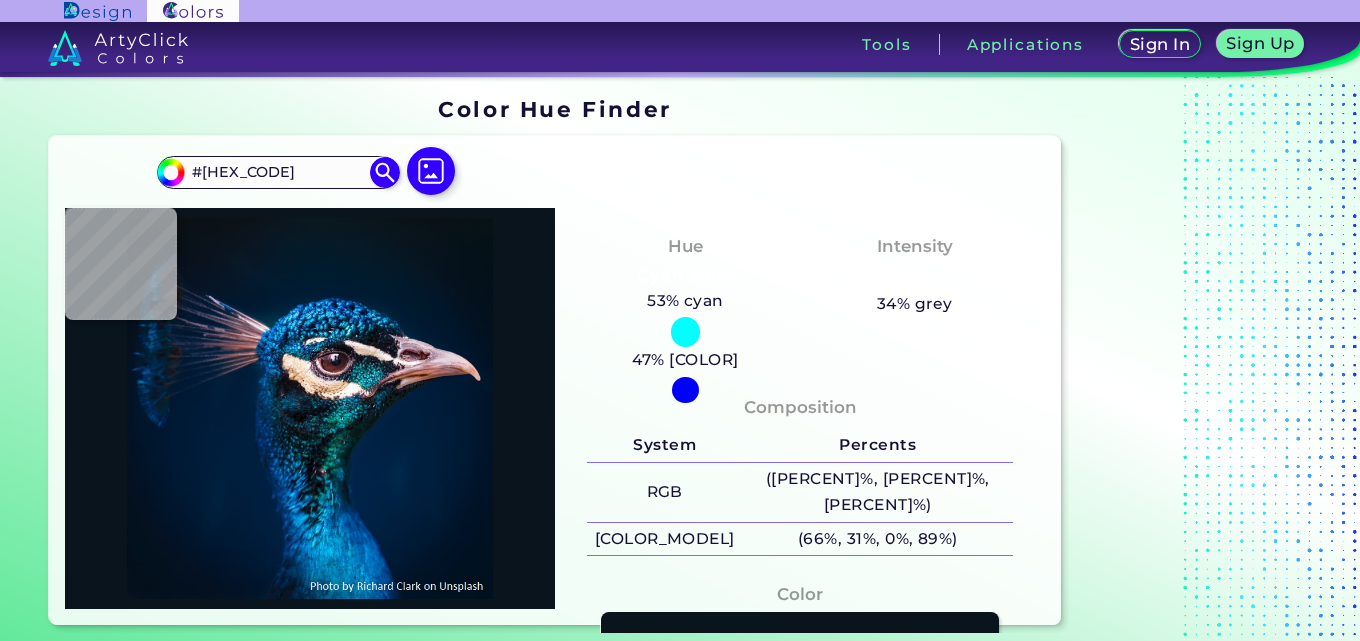 drag, startPoint x: 283, startPoint y: 178, endPoint x: 93, endPoint y: 162, distance: 190.6725 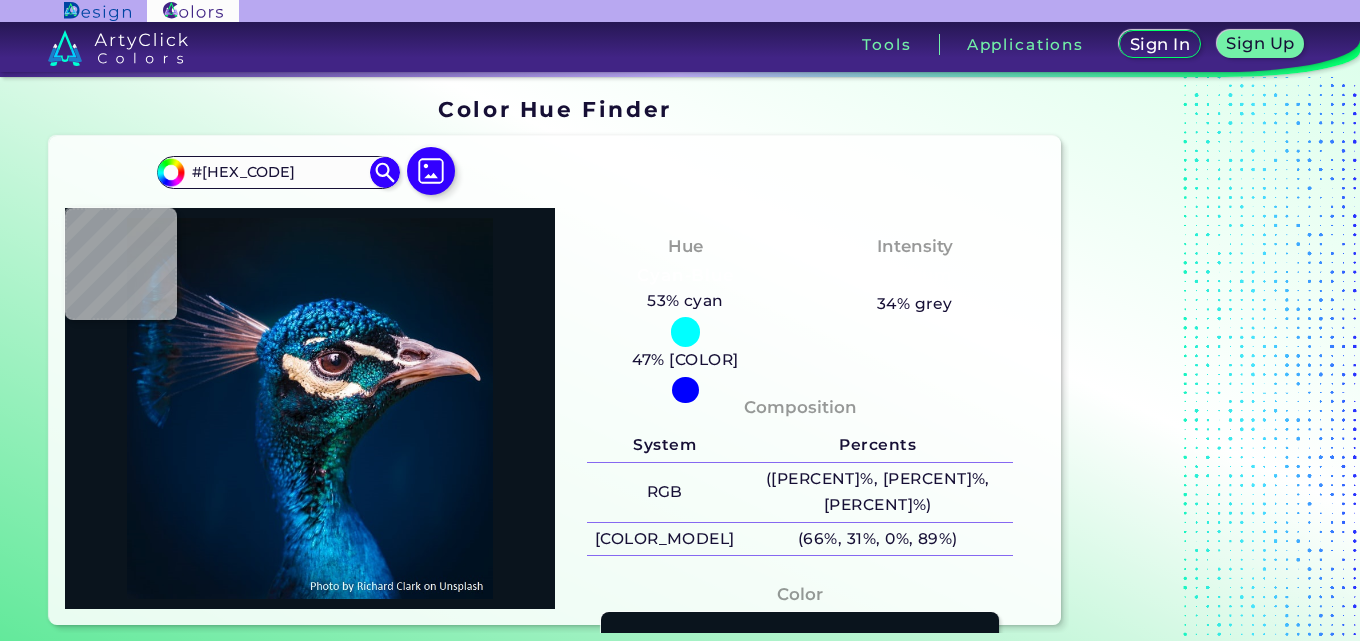 click on "#[HEX_CODE]
#[HEX_CODE]
Acadia   ◉ Acid Green   ◉ Aero Blue   ◉ Alabaster   ◉ Albescent White   ◉ Algae   ◉ Algae Green   ◉ Alice Blue   ◉ Alien Green   ◉ Almond   ◉ Almond Frost   ◉ Almost Black   ◉ Alpine   ◉ Aluminium   ◉ Amaranth   ◉ Amethyst   ◉ Amethyst Smoke   ◉ Amour   ◉ Android Green   ◉ Antique Brass   ◉ Antique Bronze   ◉ Antique Fuchsia   ◉ Antique White   ◉ Ao   ◉ Apache   ◉ Apple   ◉ Apple Blossom   ◉ Apple Green   ◉ Apricot   ◉ Aqua   ◉ Aqua Blue   ◉ Aqua Deep   ◉ Aqua Forest   ◉" at bounding box center [555, 380] 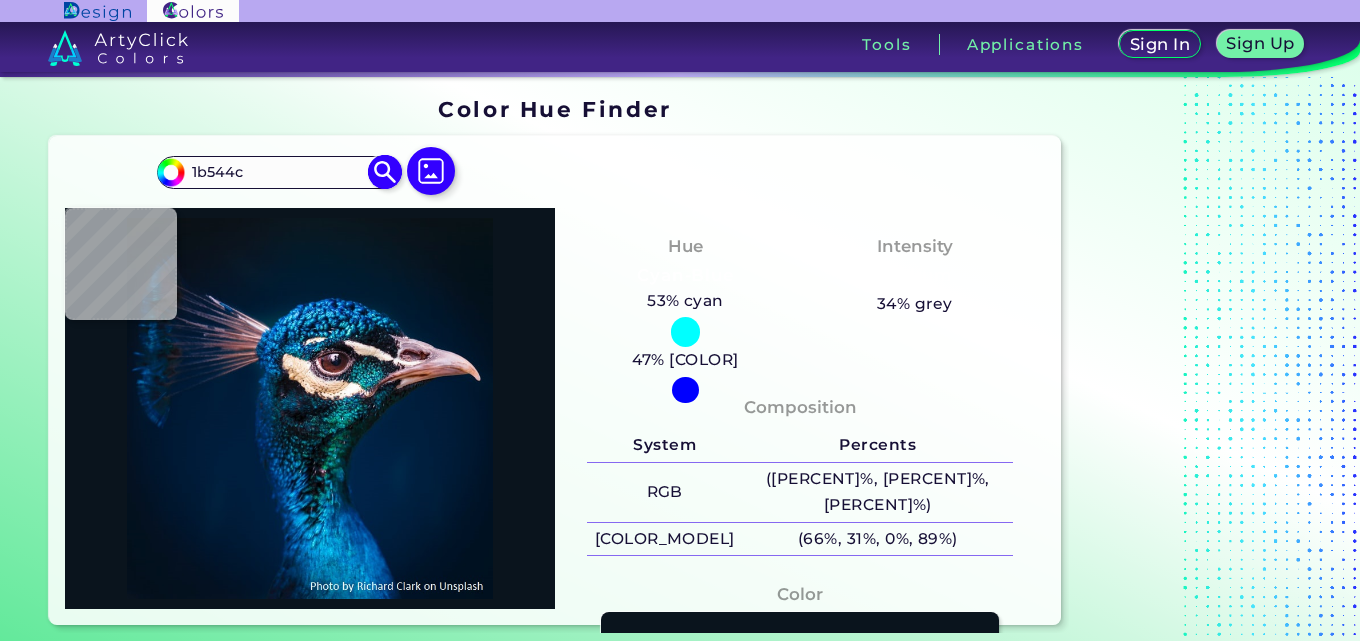 type on "1b544c" 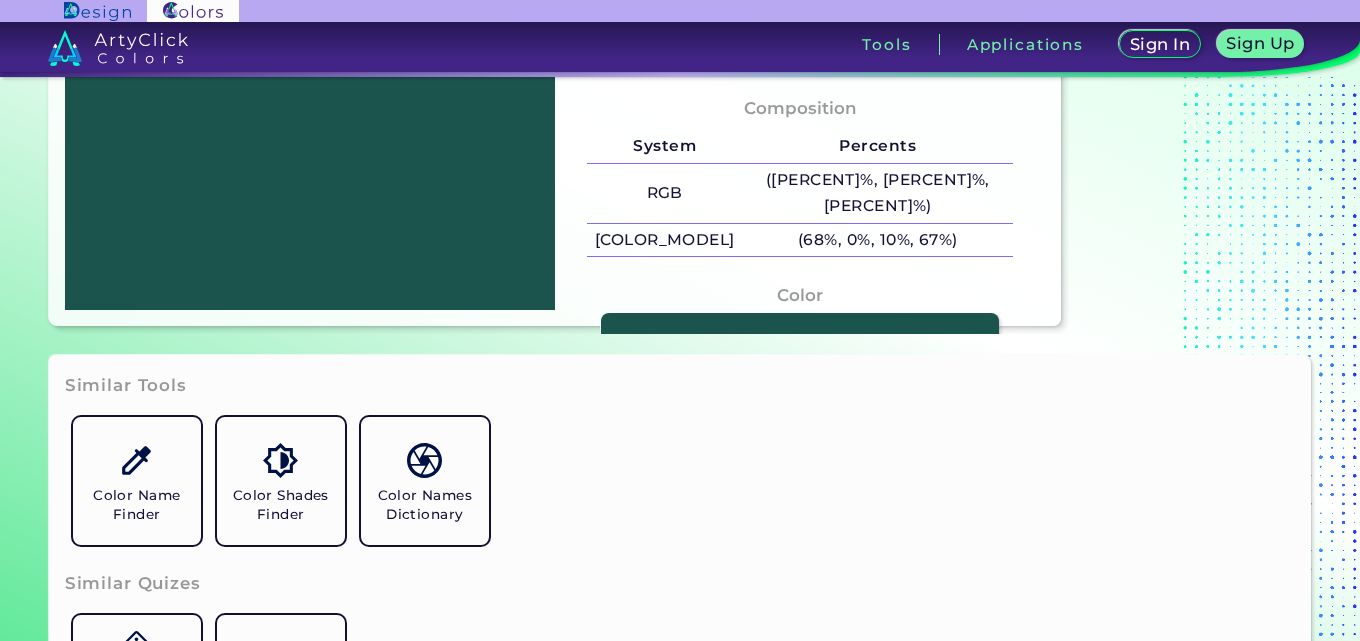 scroll, scrollTop: 300, scrollLeft: 0, axis: vertical 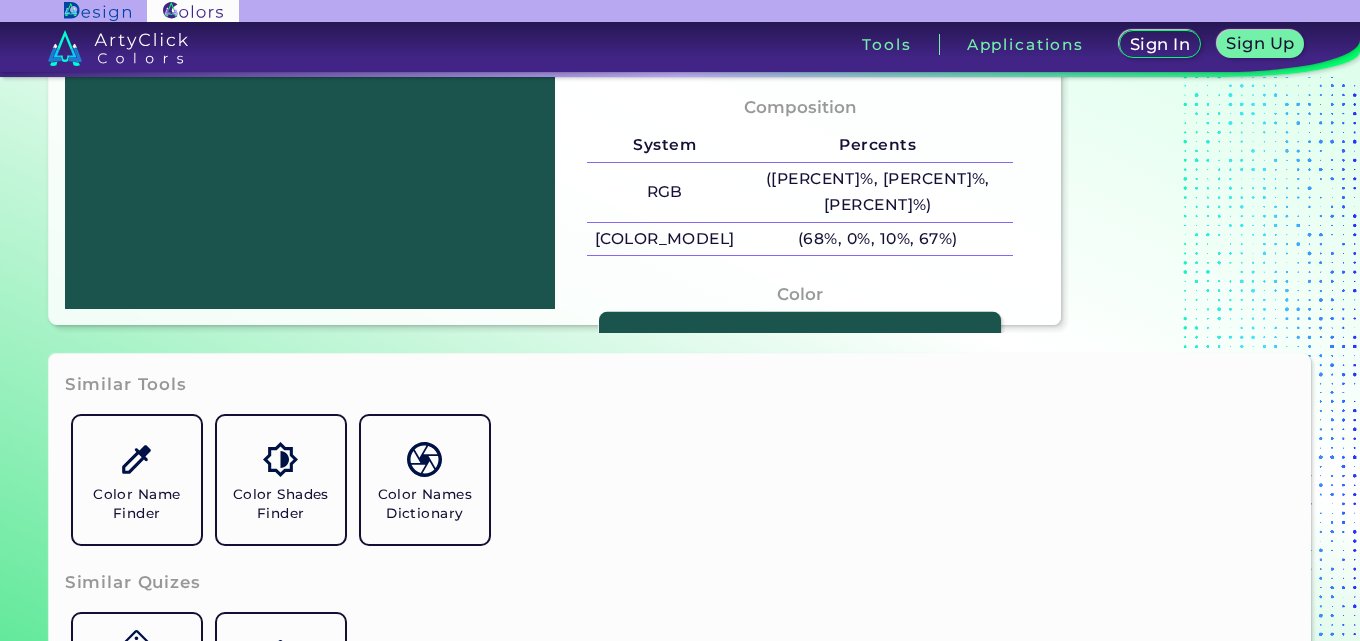 click at bounding box center (800, 328) 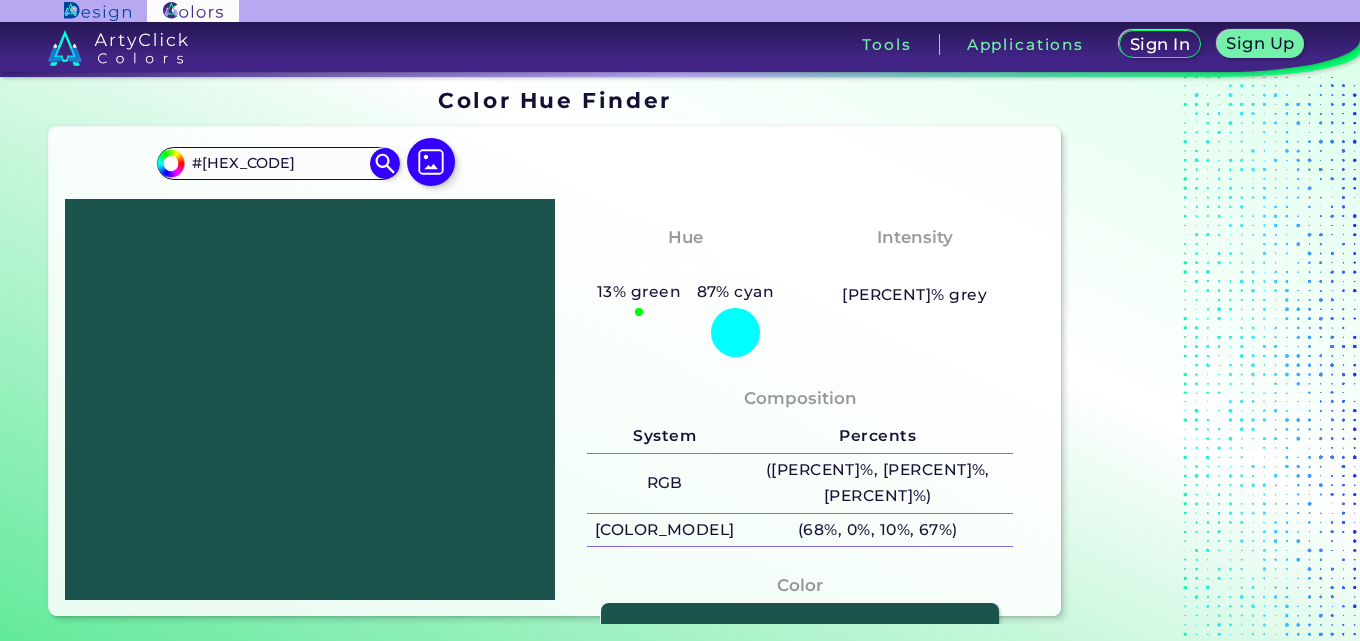 scroll, scrollTop: 0, scrollLeft: 0, axis: both 